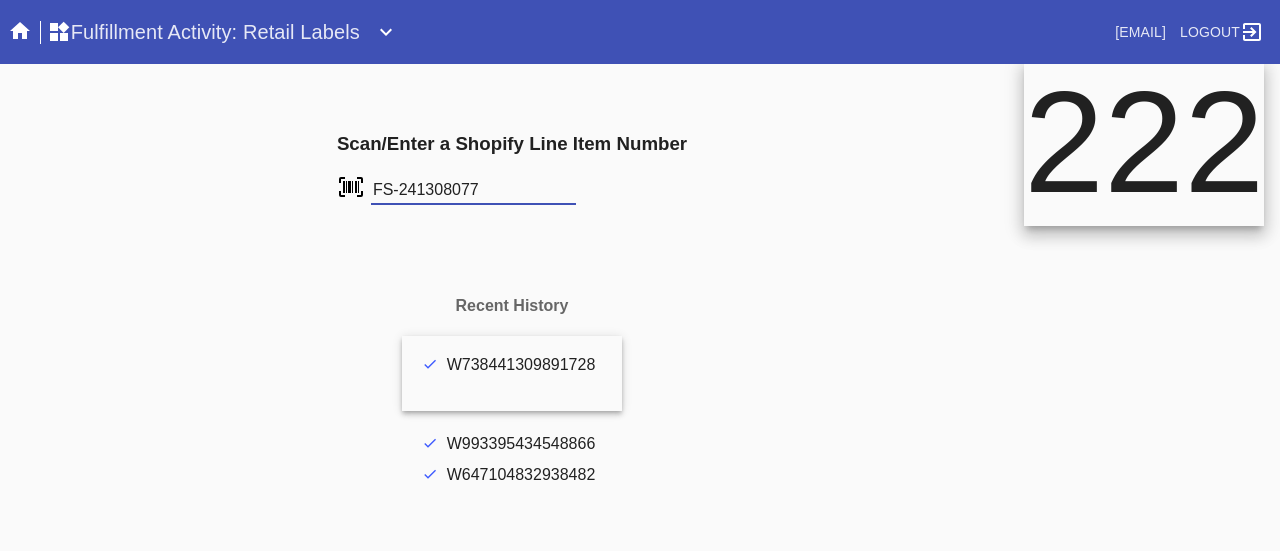 scroll, scrollTop: 0, scrollLeft: 0, axis: both 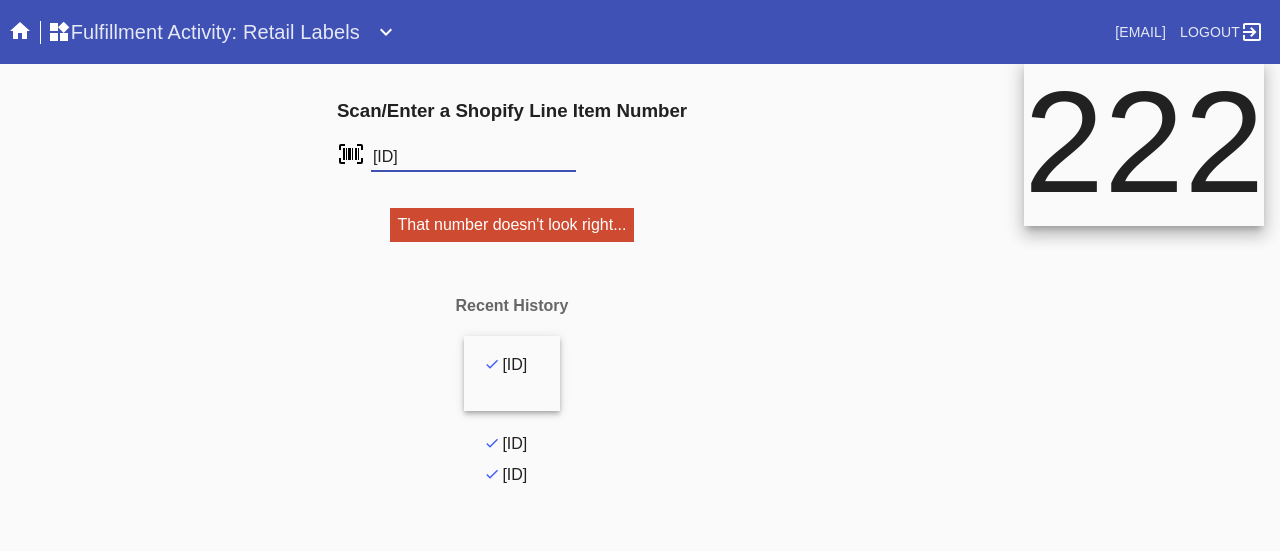 type on "FS-241308077" 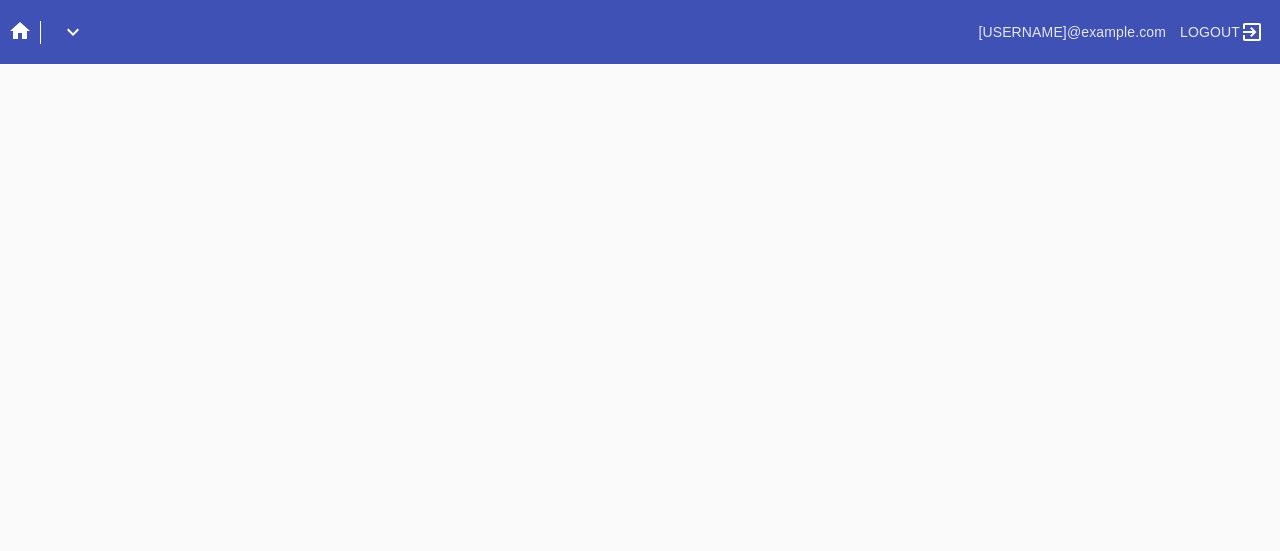 scroll, scrollTop: 0, scrollLeft: 0, axis: both 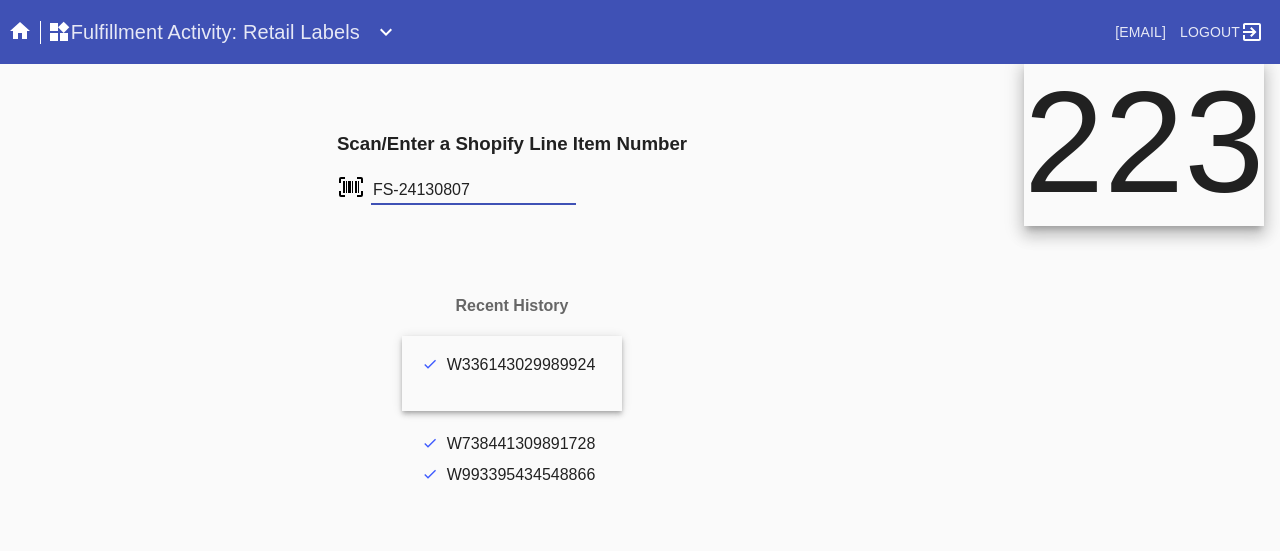 type on "FS-241308077" 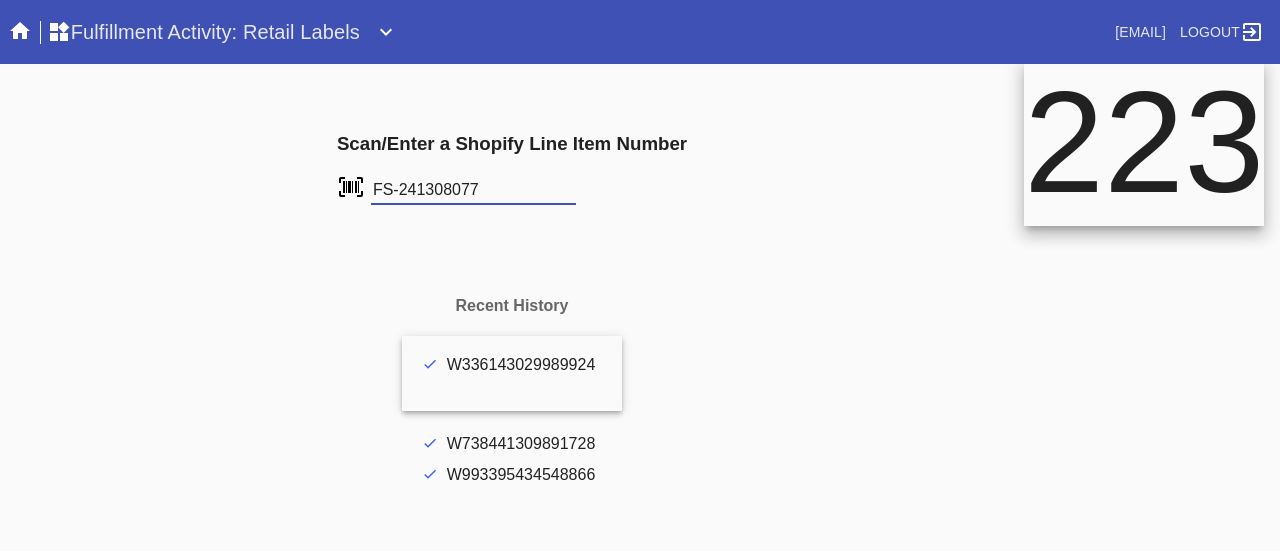 click on "FS-241308077" at bounding box center [473, 190] 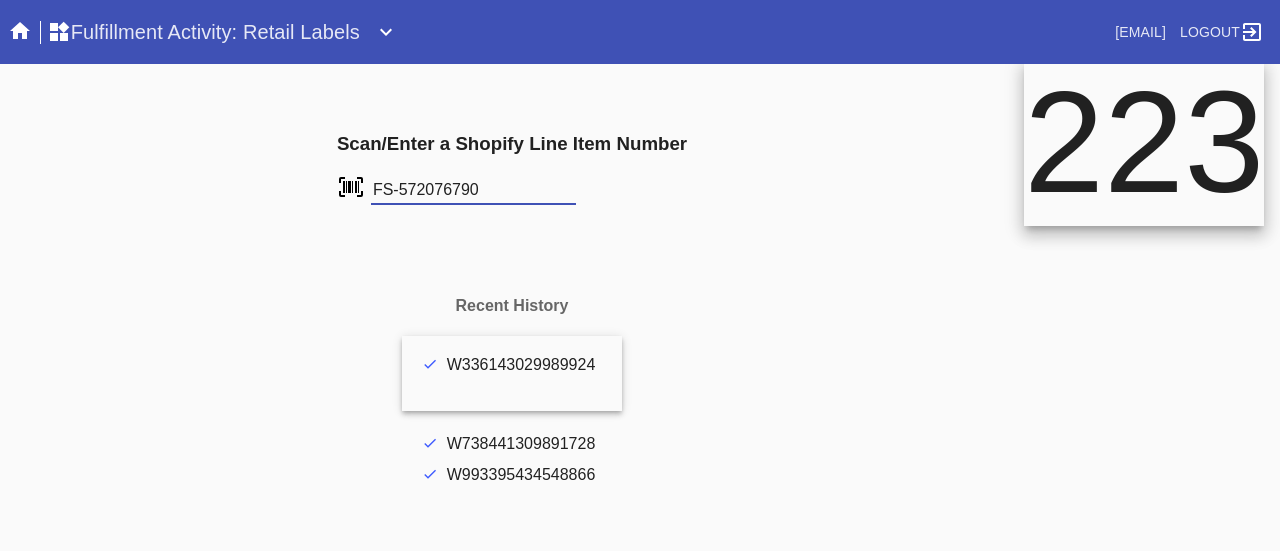 type on "FS-572076790" 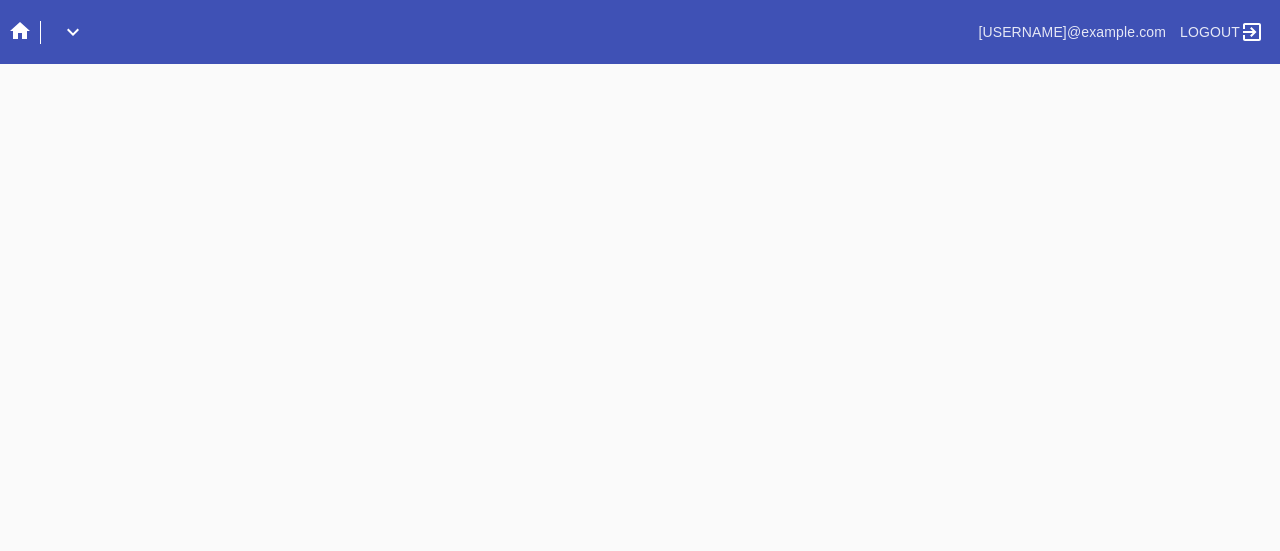 scroll, scrollTop: 0, scrollLeft: 0, axis: both 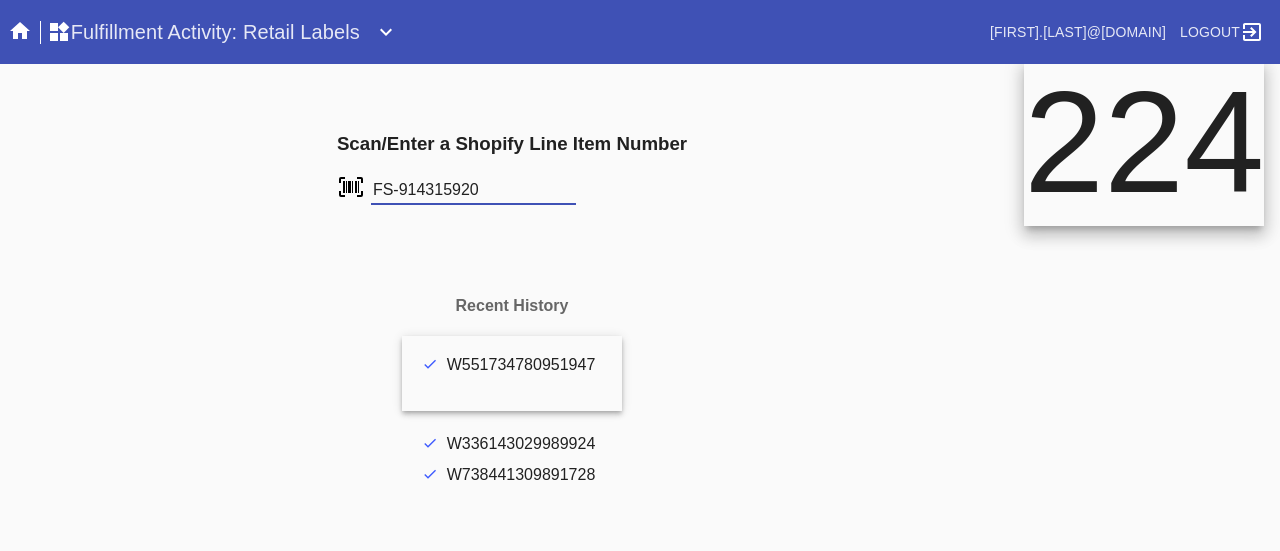 type on "FS-914315920" 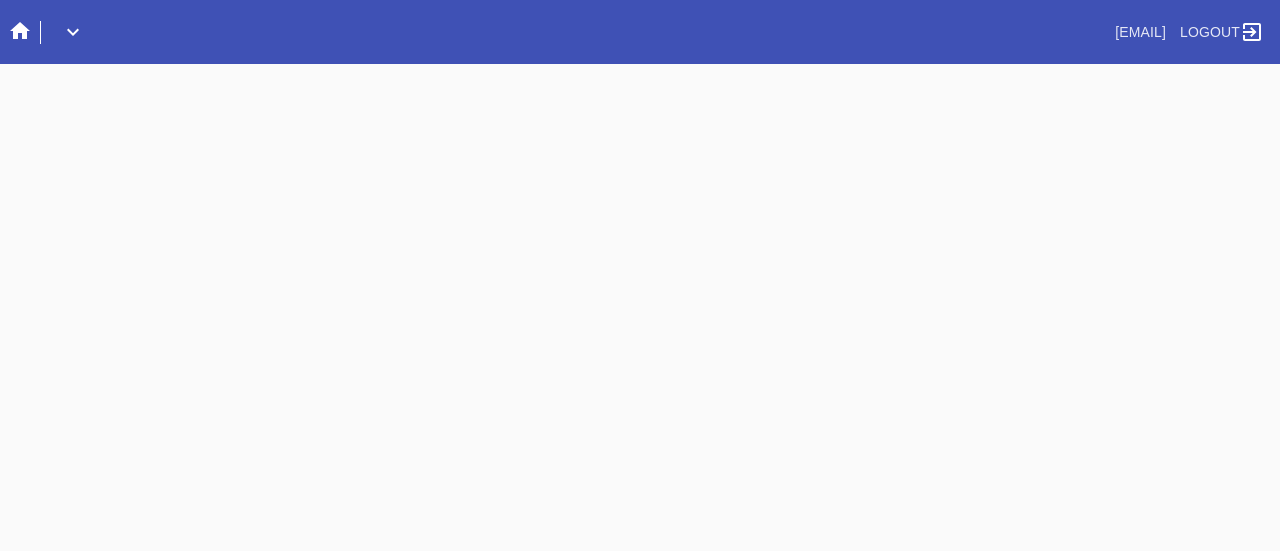scroll, scrollTop: 0, scrollLeft: 0, axis: both 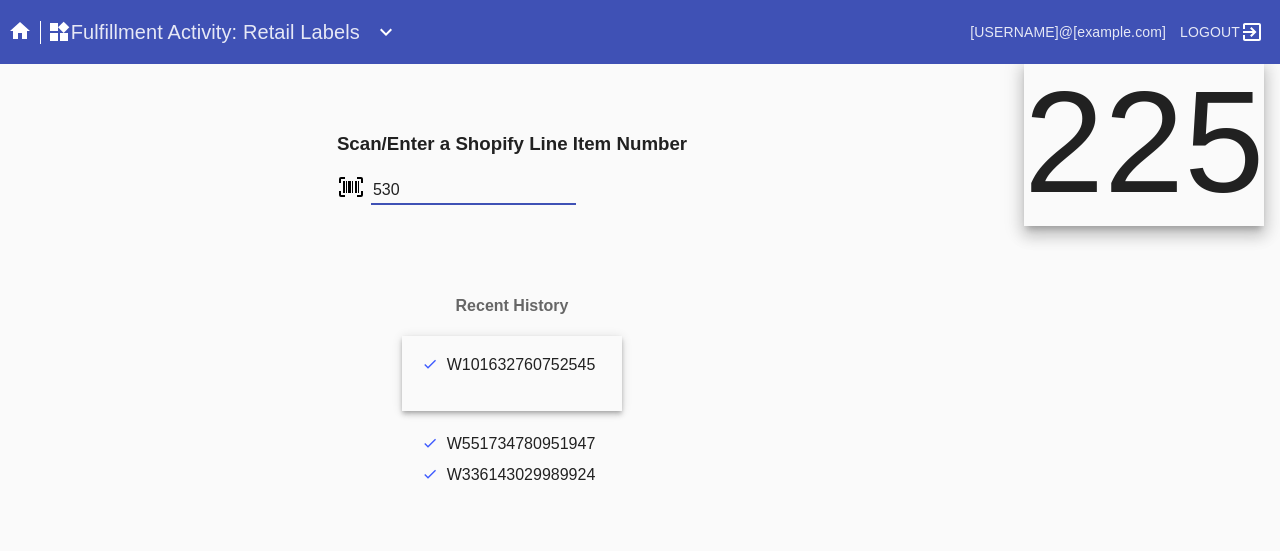 click on "530" at bounding box center [473, 190] 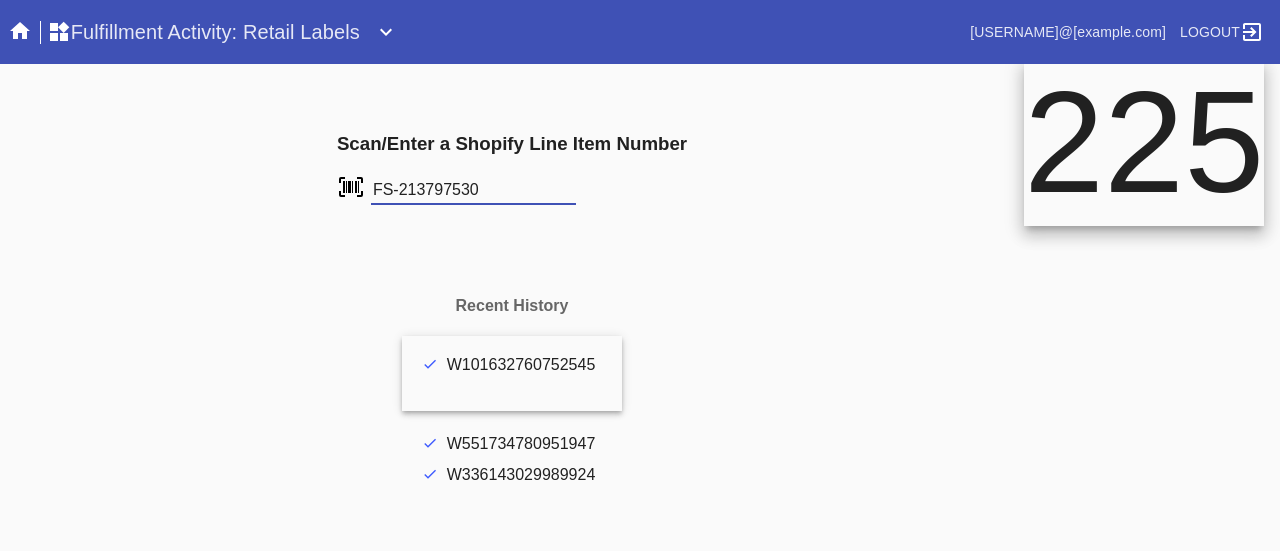 type on "FS-213797530" 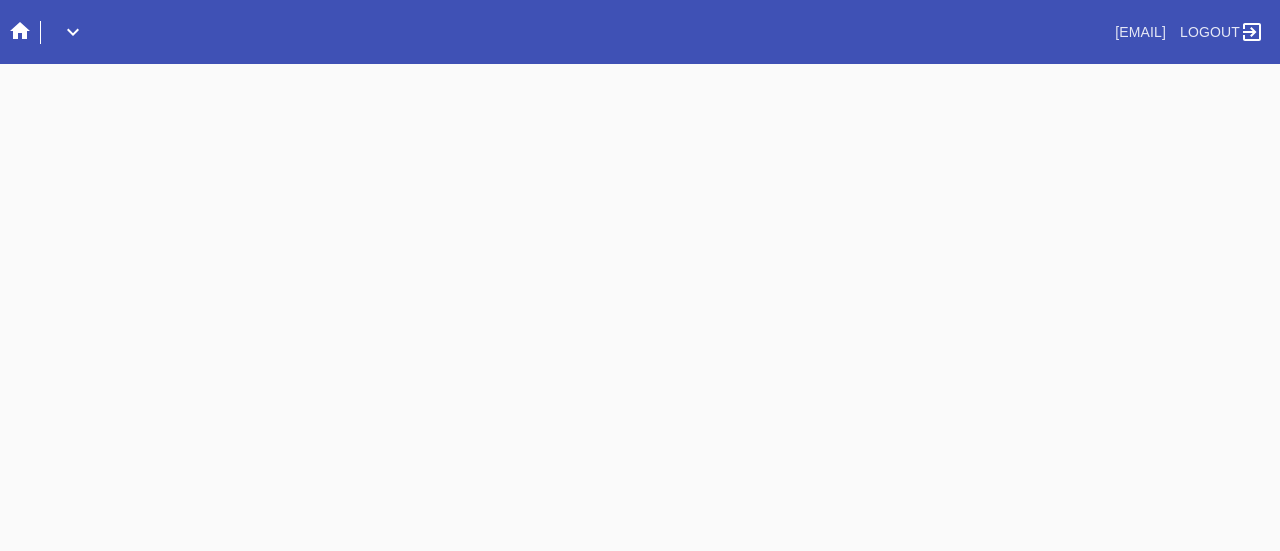 scroll, scrollTop: 0, scrollLeft: 0, axis: both 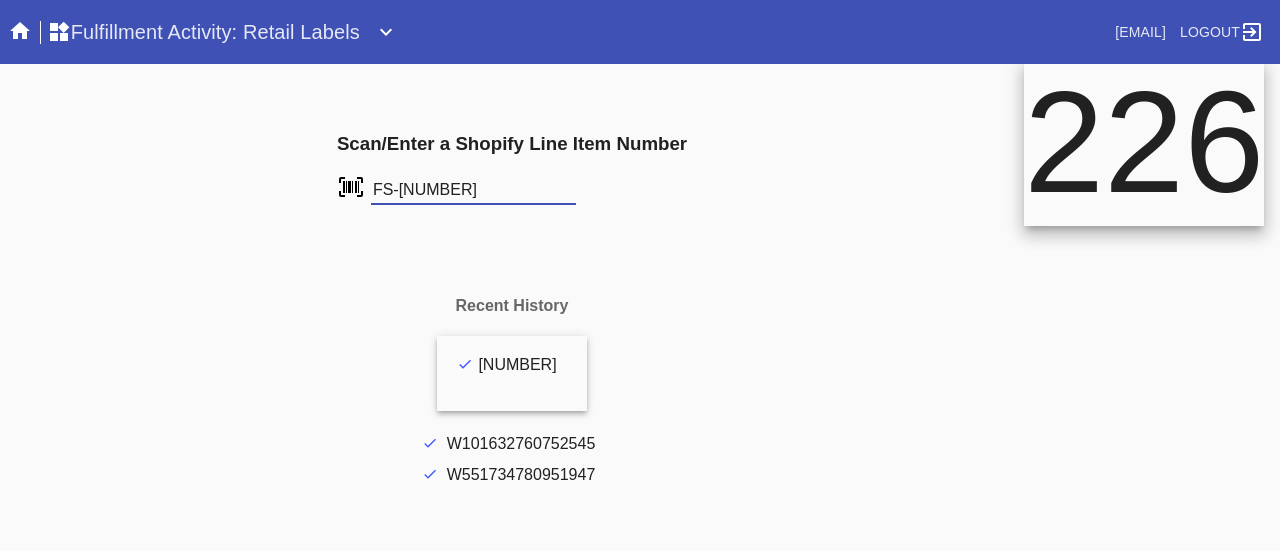 type on "FS-[NUMBER]" 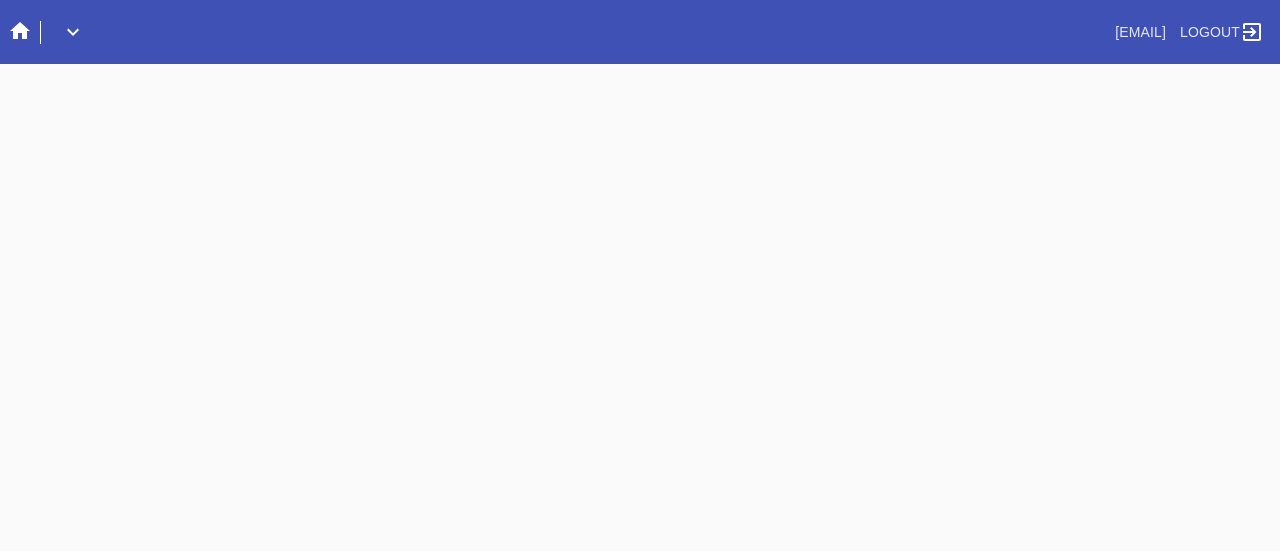 scroll, scrollTop: 0, scrollLeft: 0, axis: both 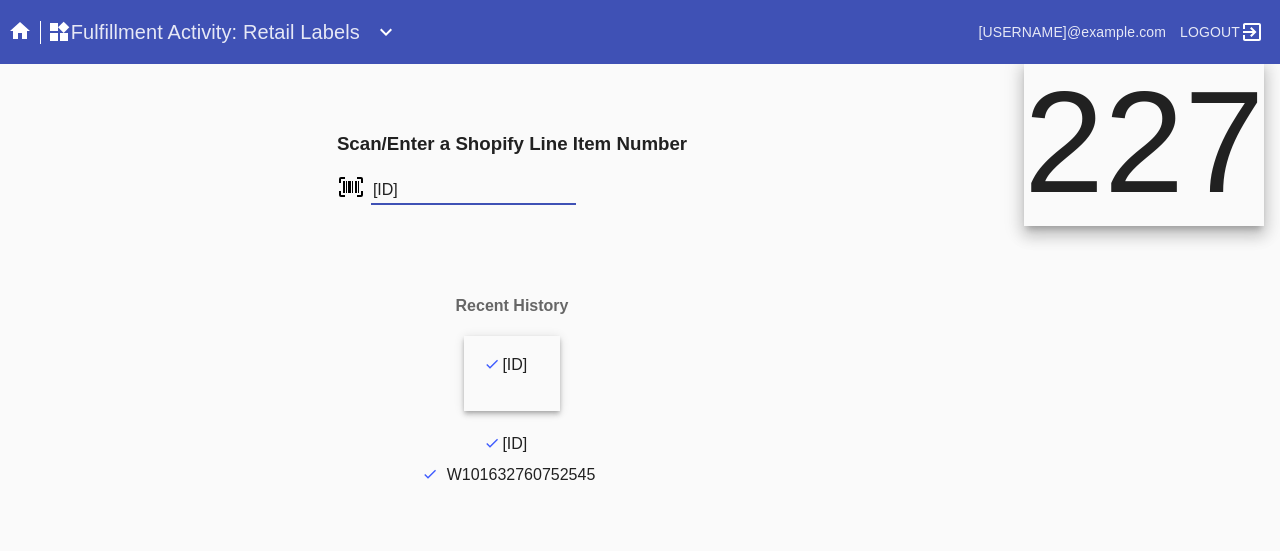 type on "[ID]" 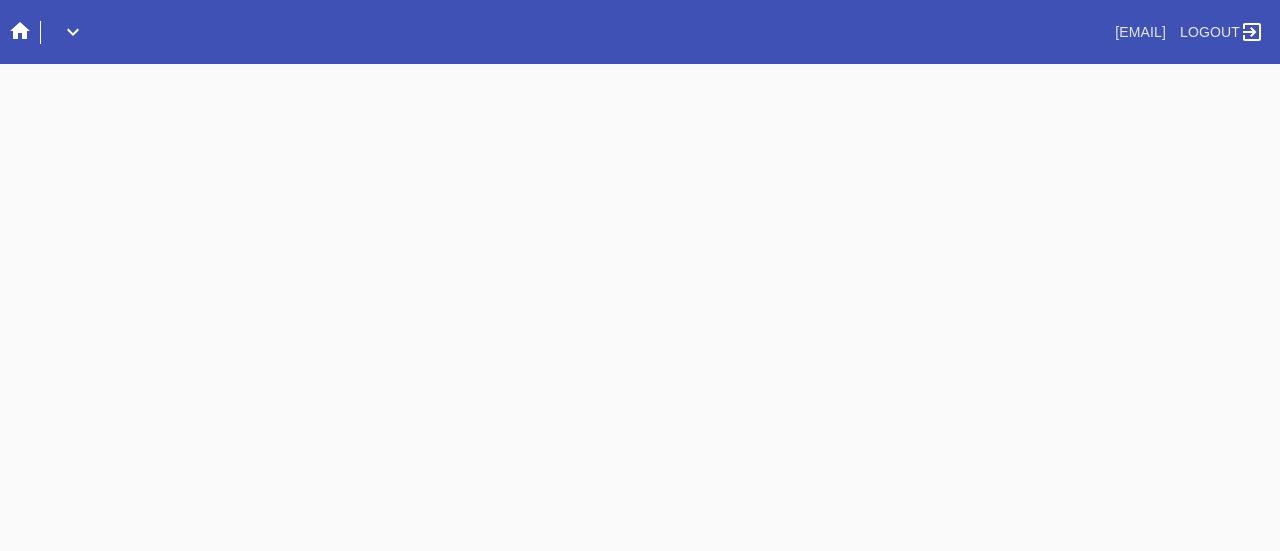 scroll, scrollTop: 0, scrollLeft: 0, axis: both 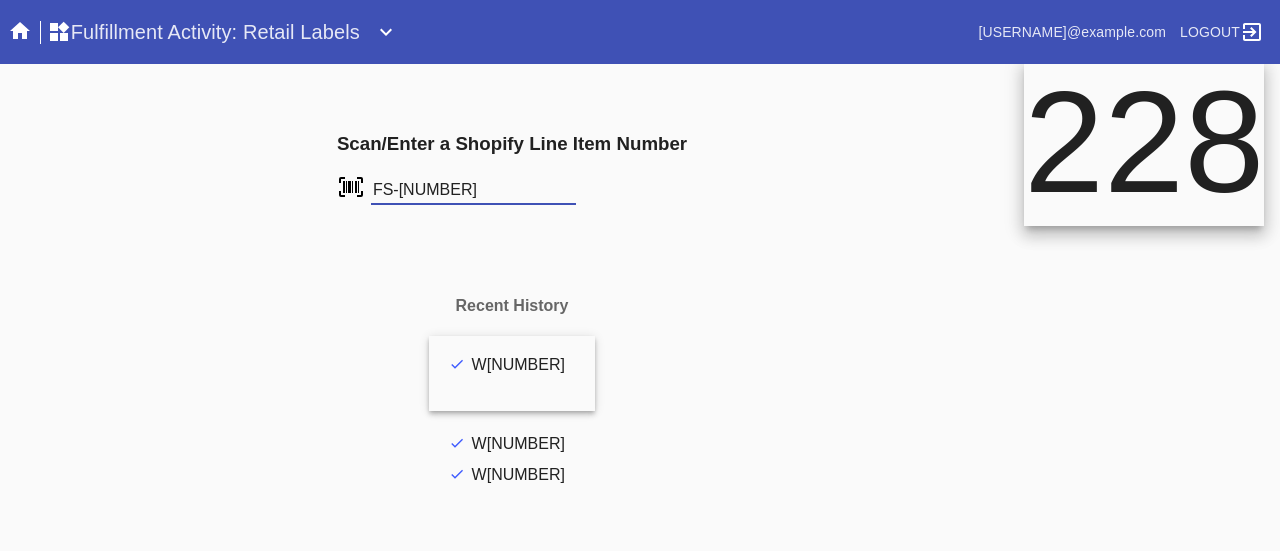type on "FS-[NUMBER]" 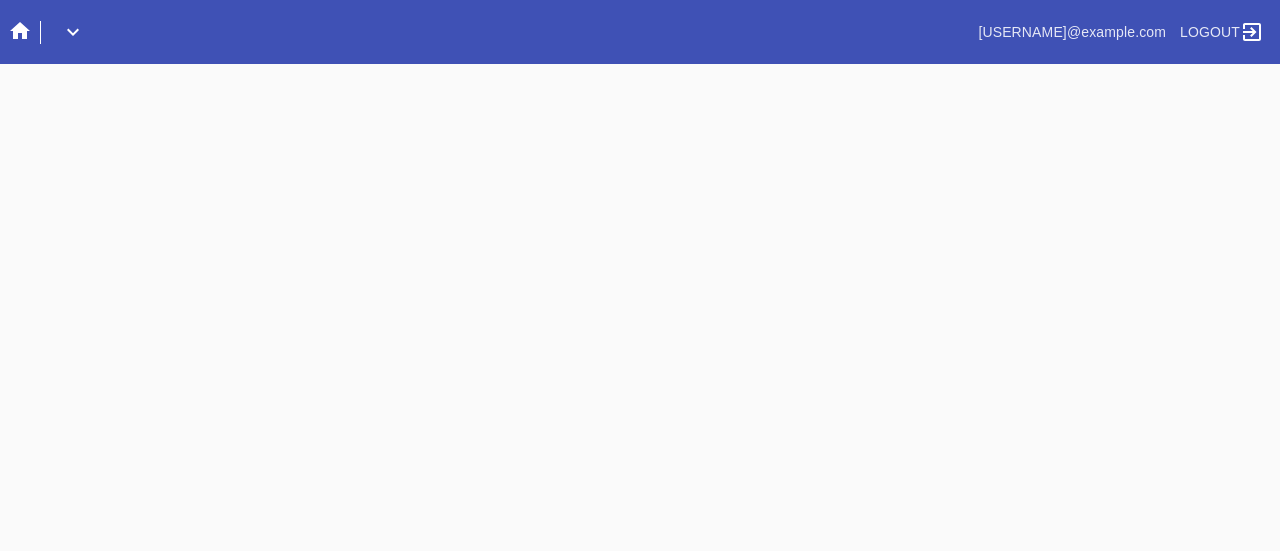 scroll, scrollTop: 0, scrollLeft: 0, axis: both 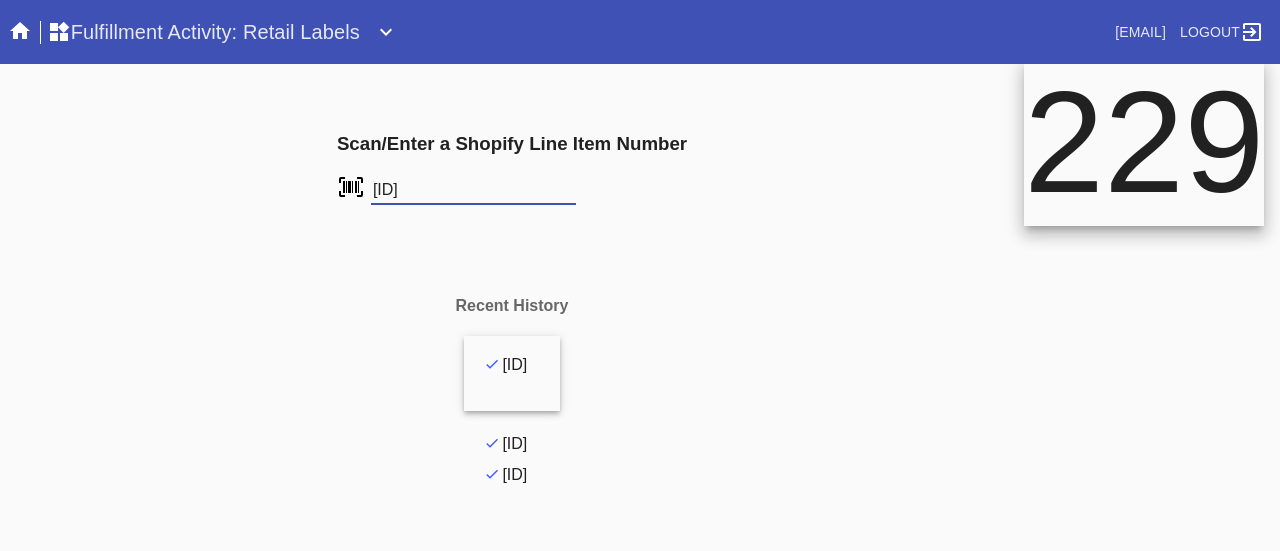 type on "[ID]" 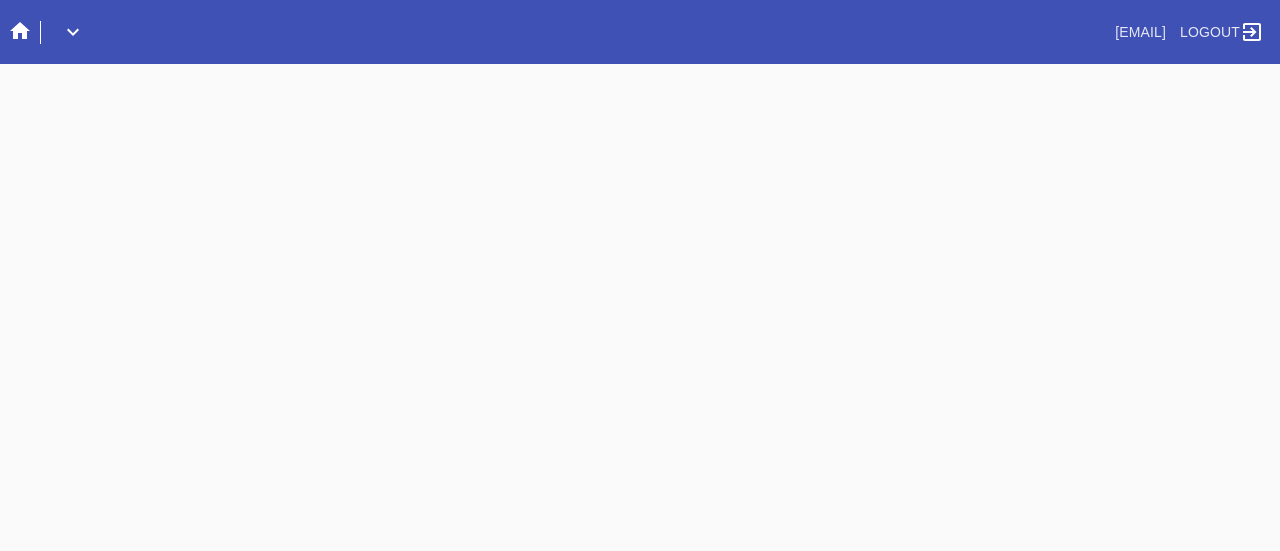 scroll, scrollTop: 0, scrollLeft: 0, axis: both 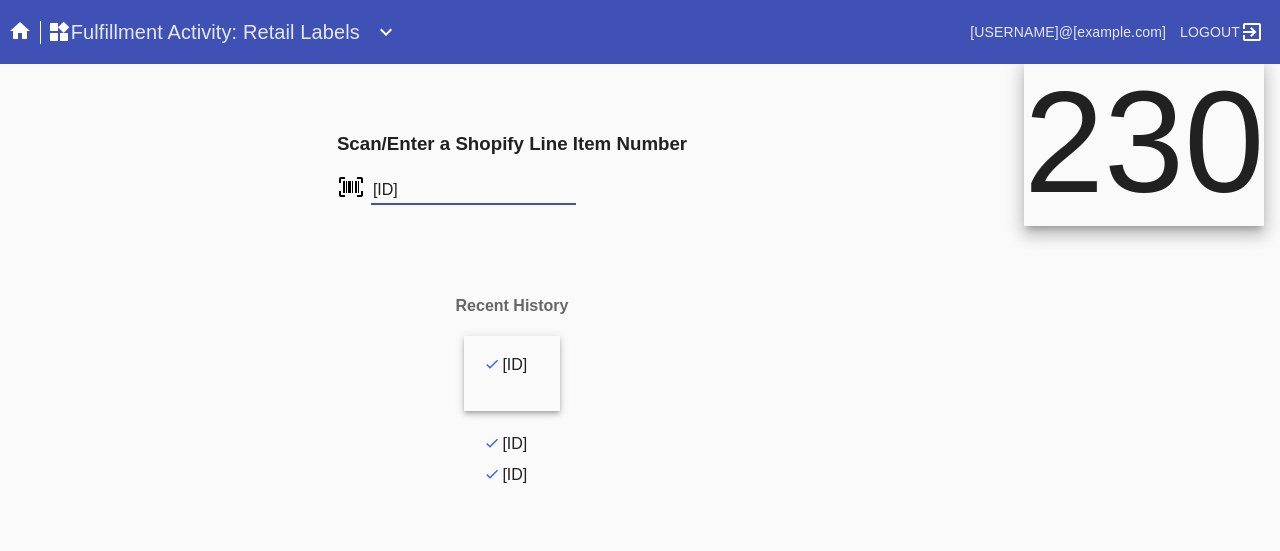 type on "[ID]" 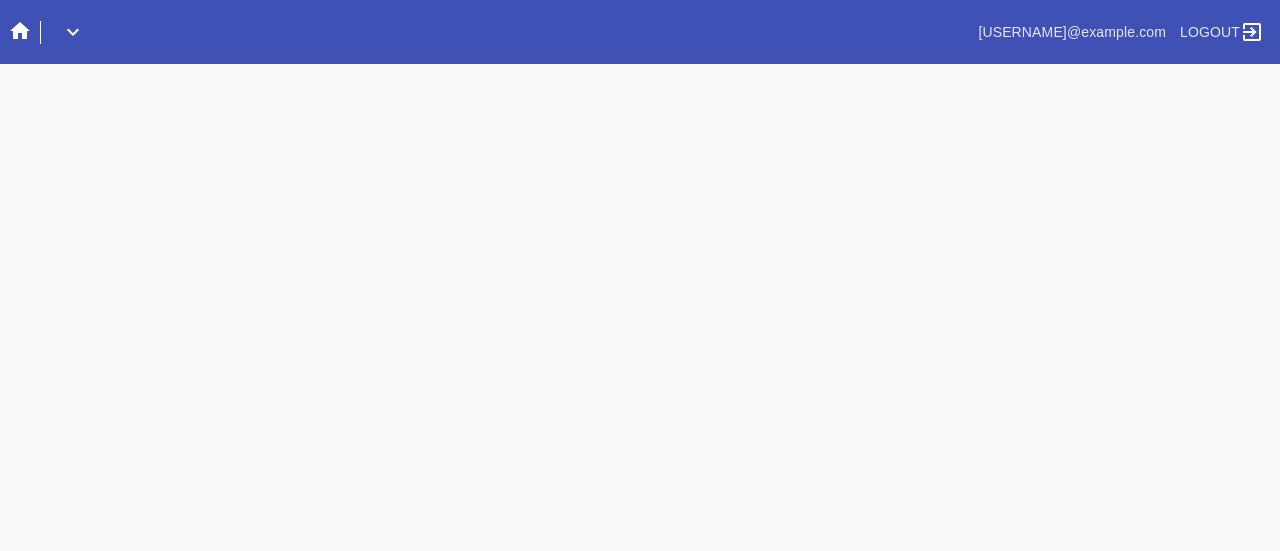 scroll, scrollTop: 0, scrollLeft: 0, axis: both 